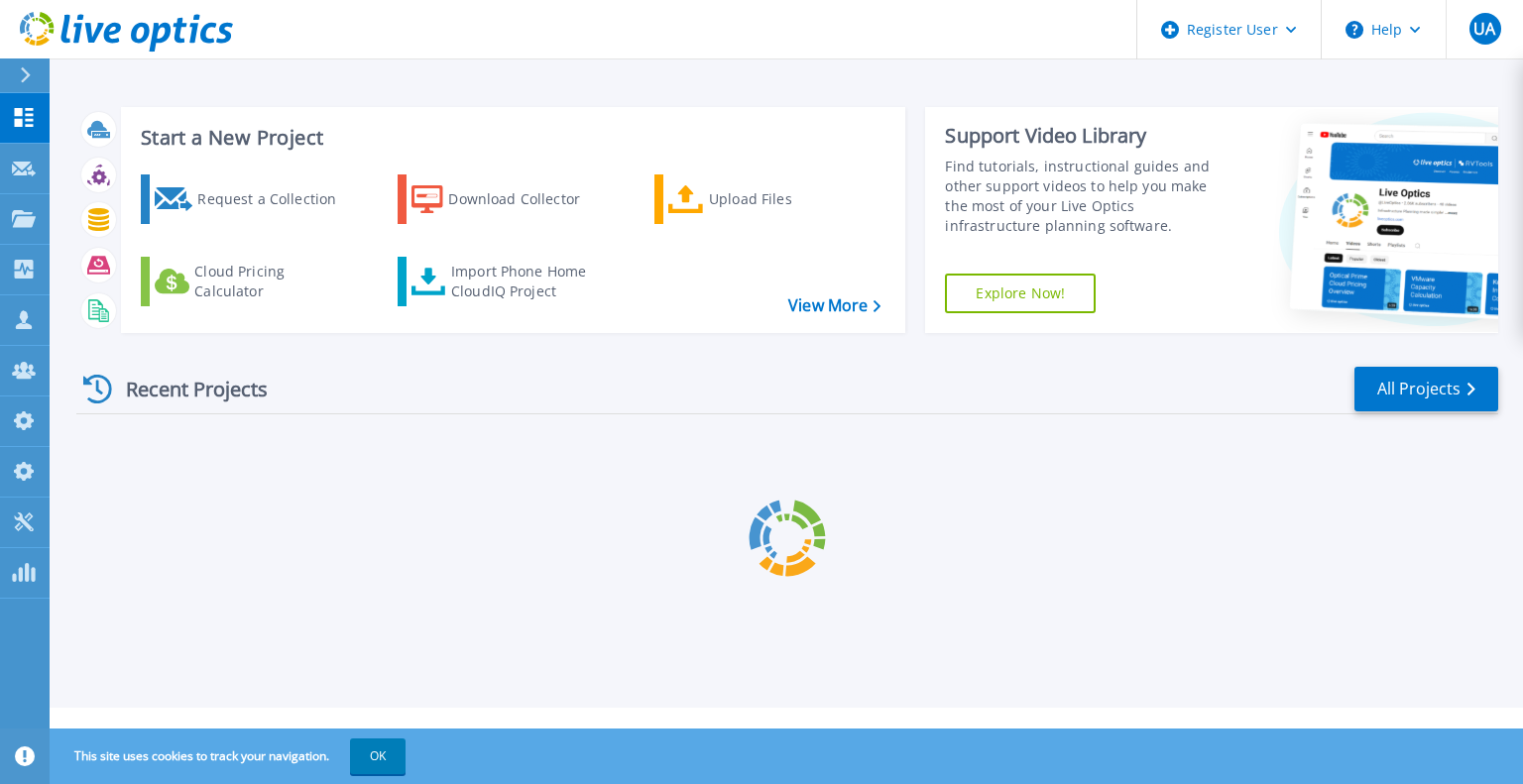 scroll, scrollTop: 0, scrollLeft: 0, axis: both 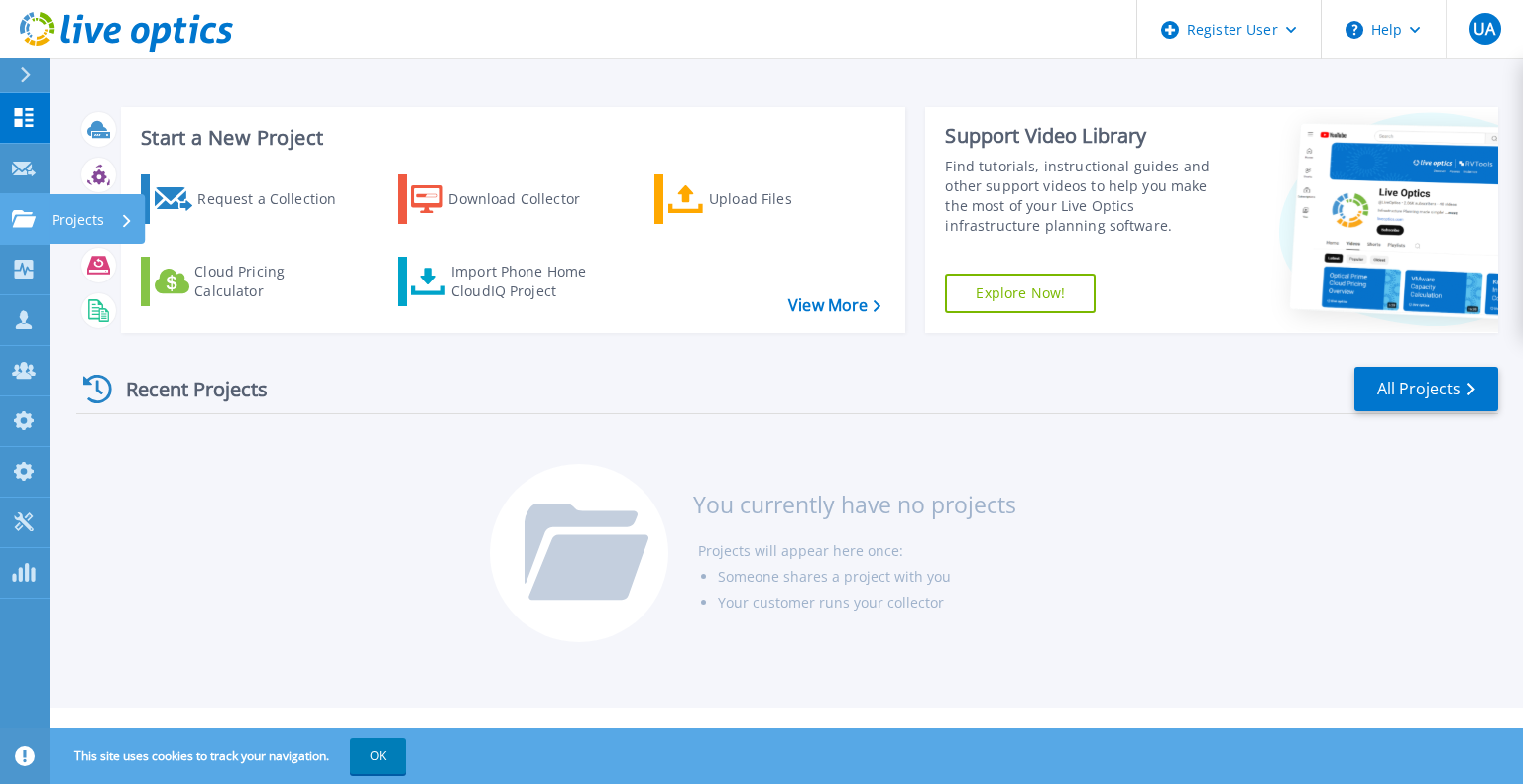 click 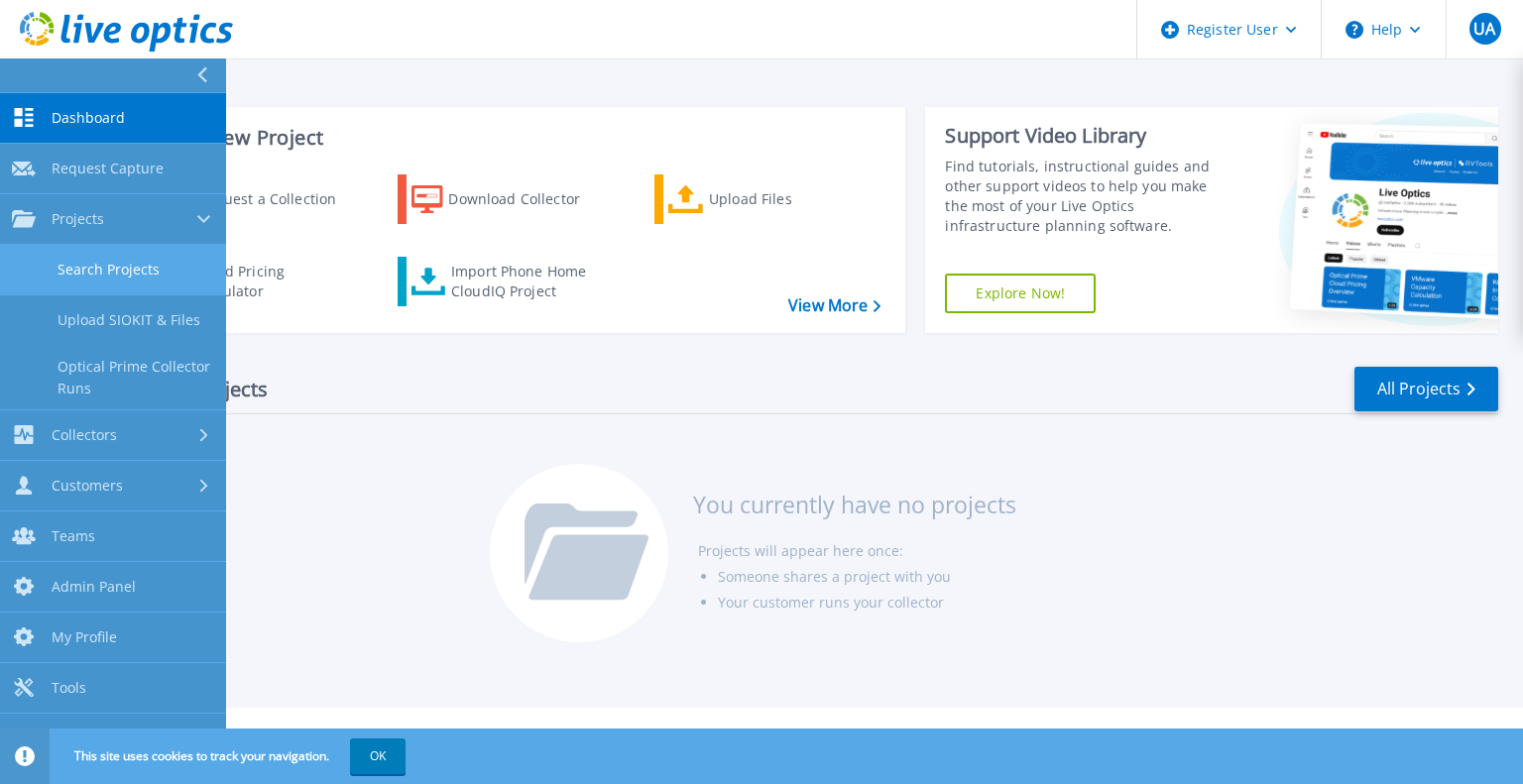 click on "Search Projects" at bounding box center (113, 270) 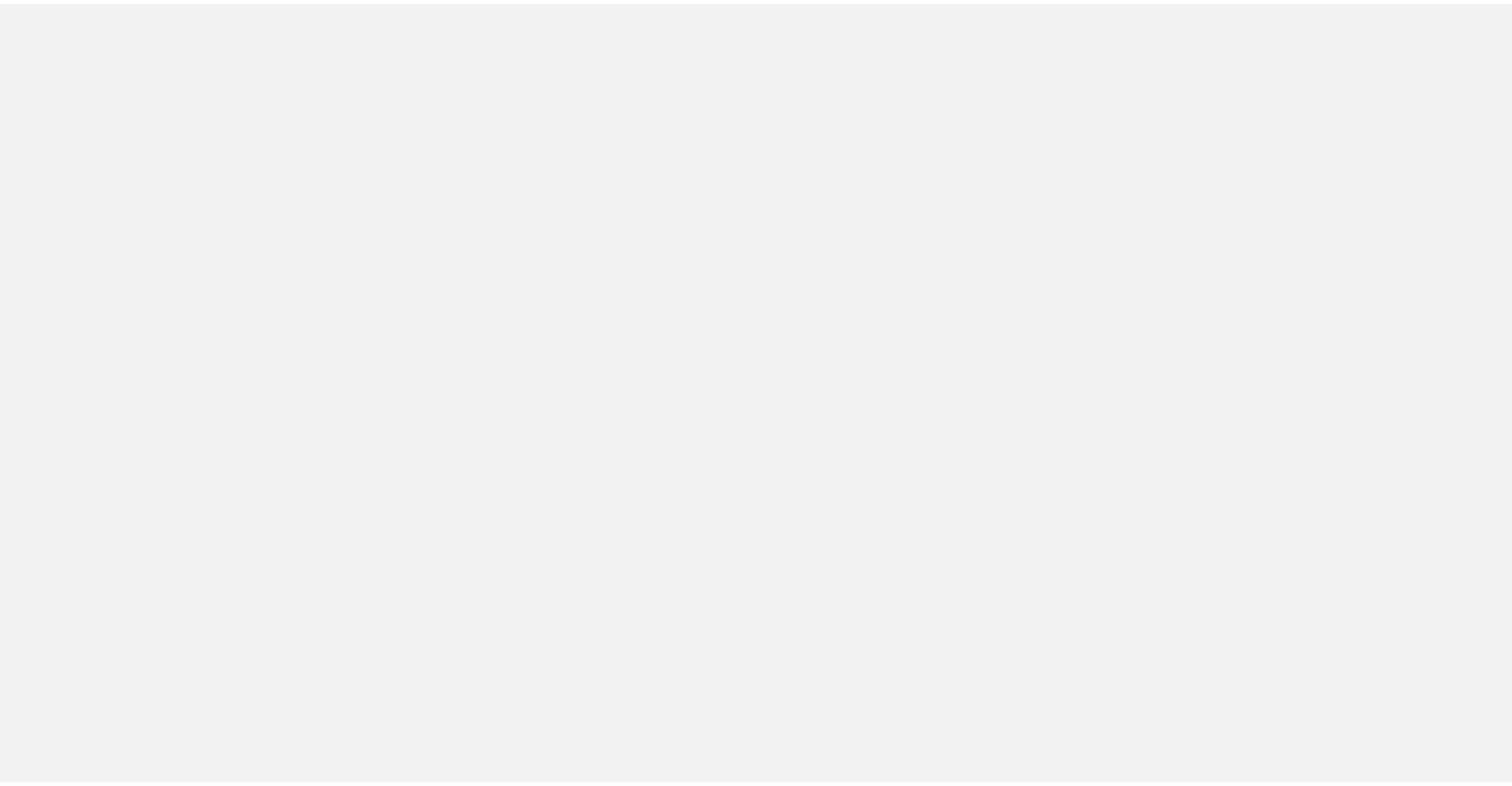scroll, scrollTop: 0, scrollLeft: 0, axis: both 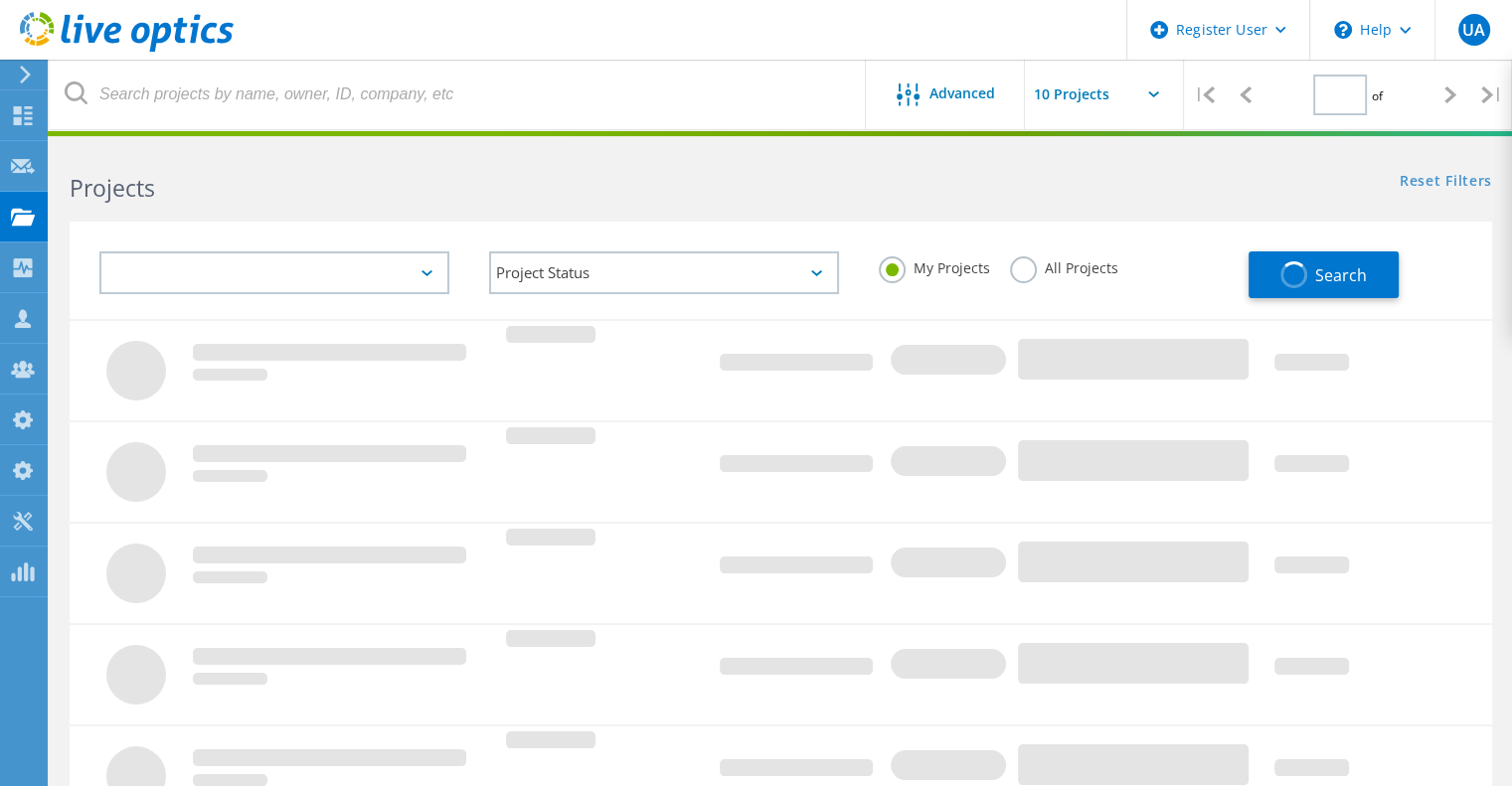 type on "1" 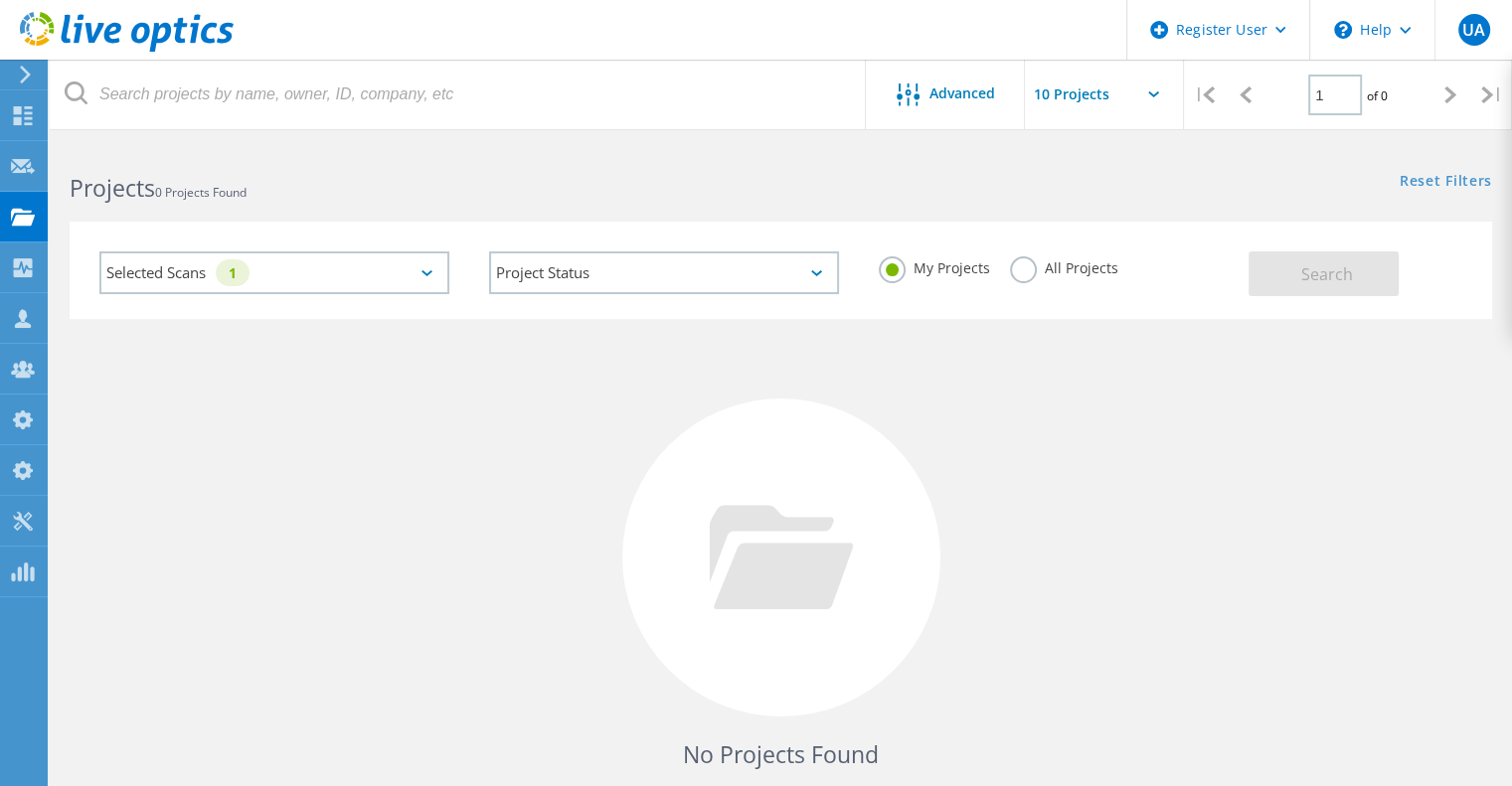 click on "Selected Scans   1" 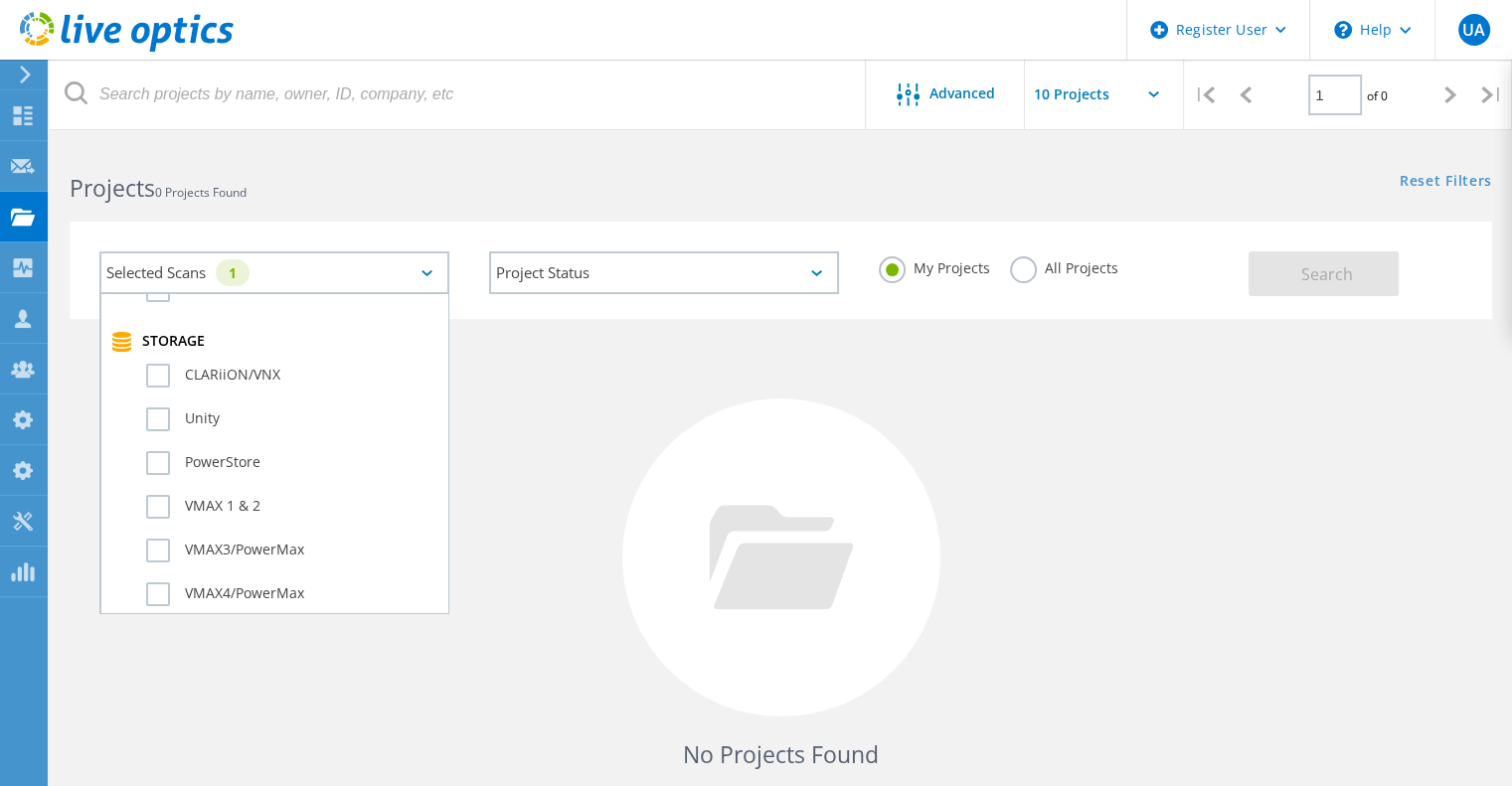 scroll, scrollTop: 419, scrollLeft: 0, axis: vertical 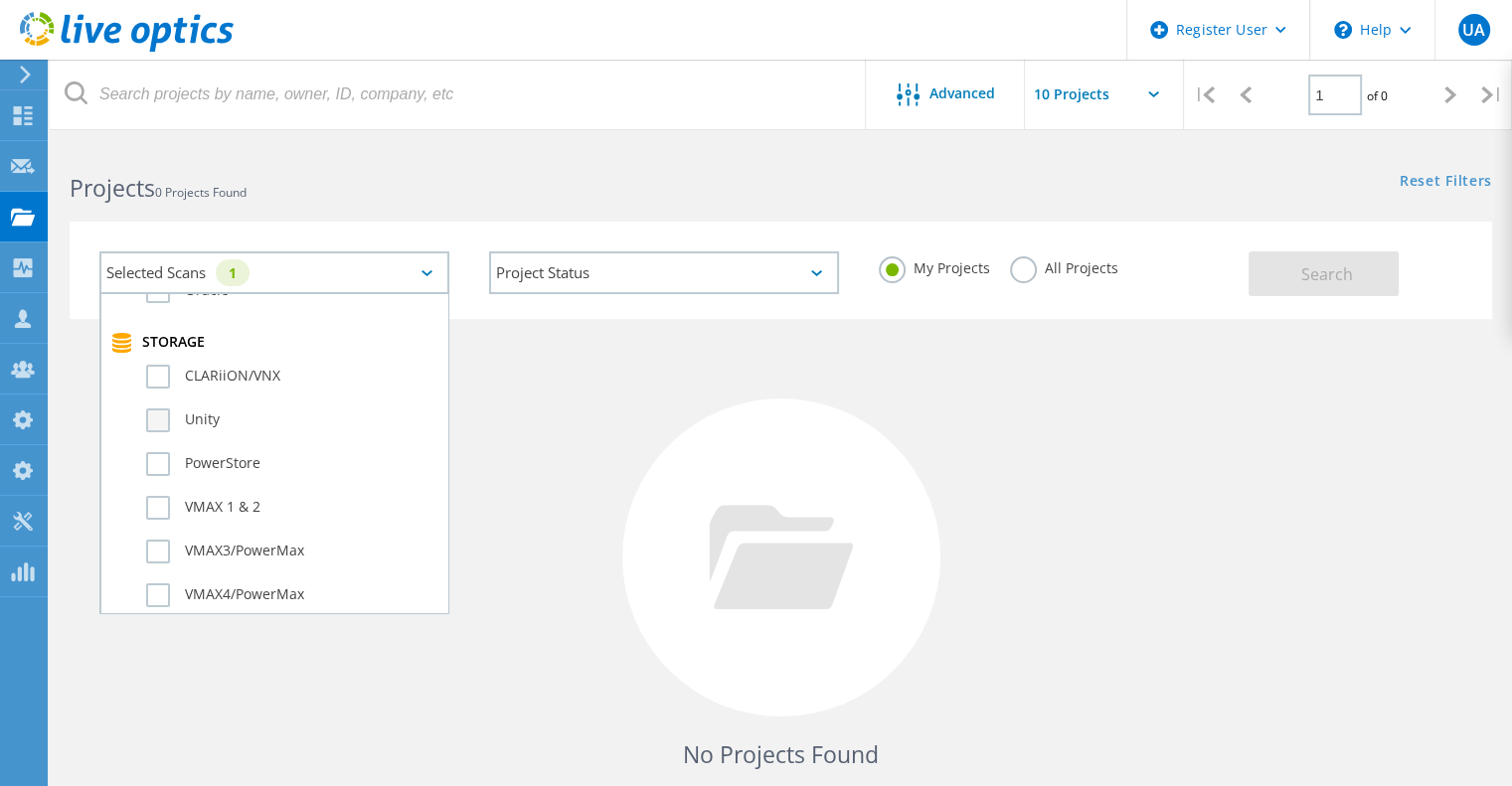 click on "Unity" 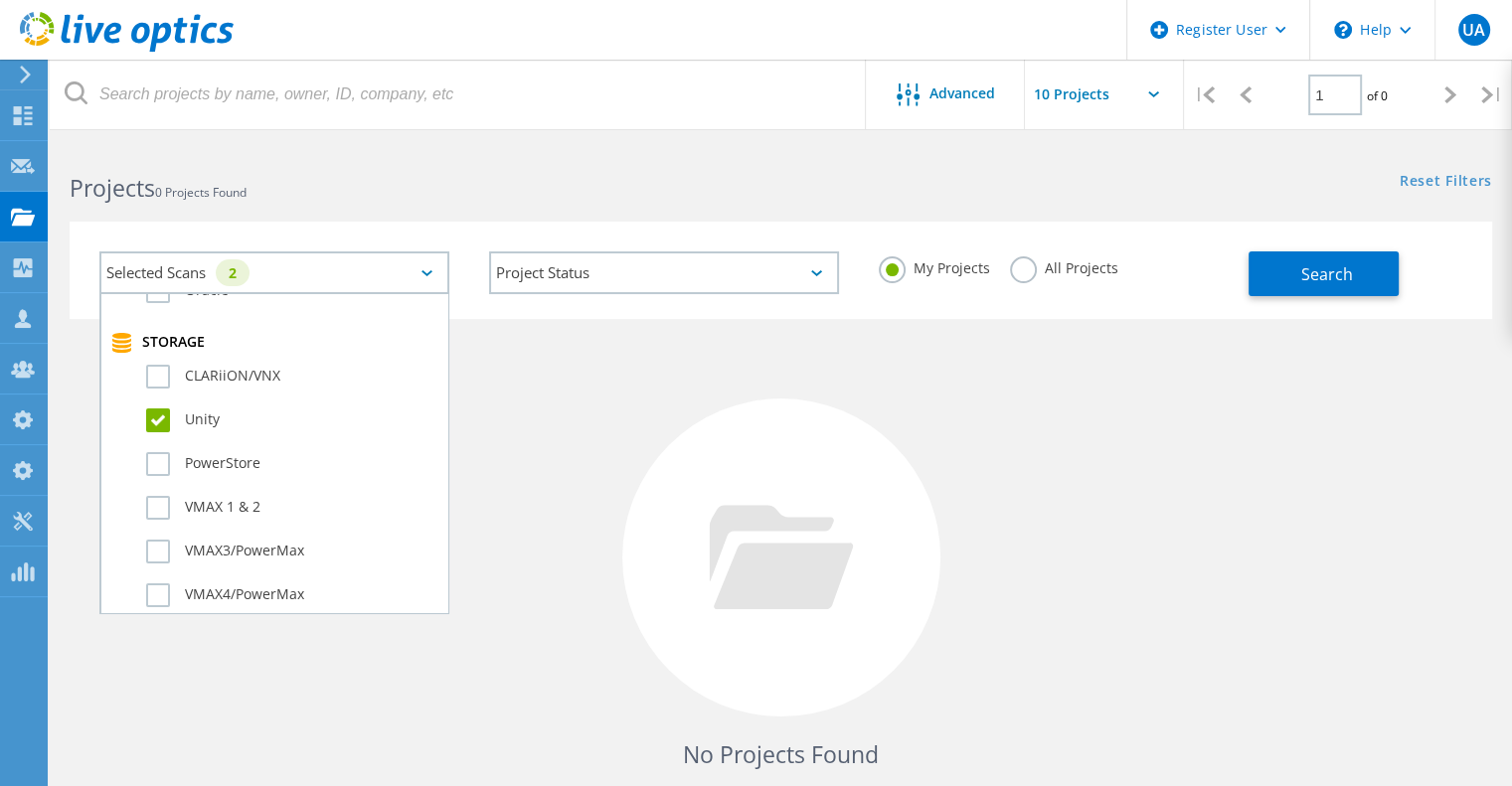 click on "Unity" 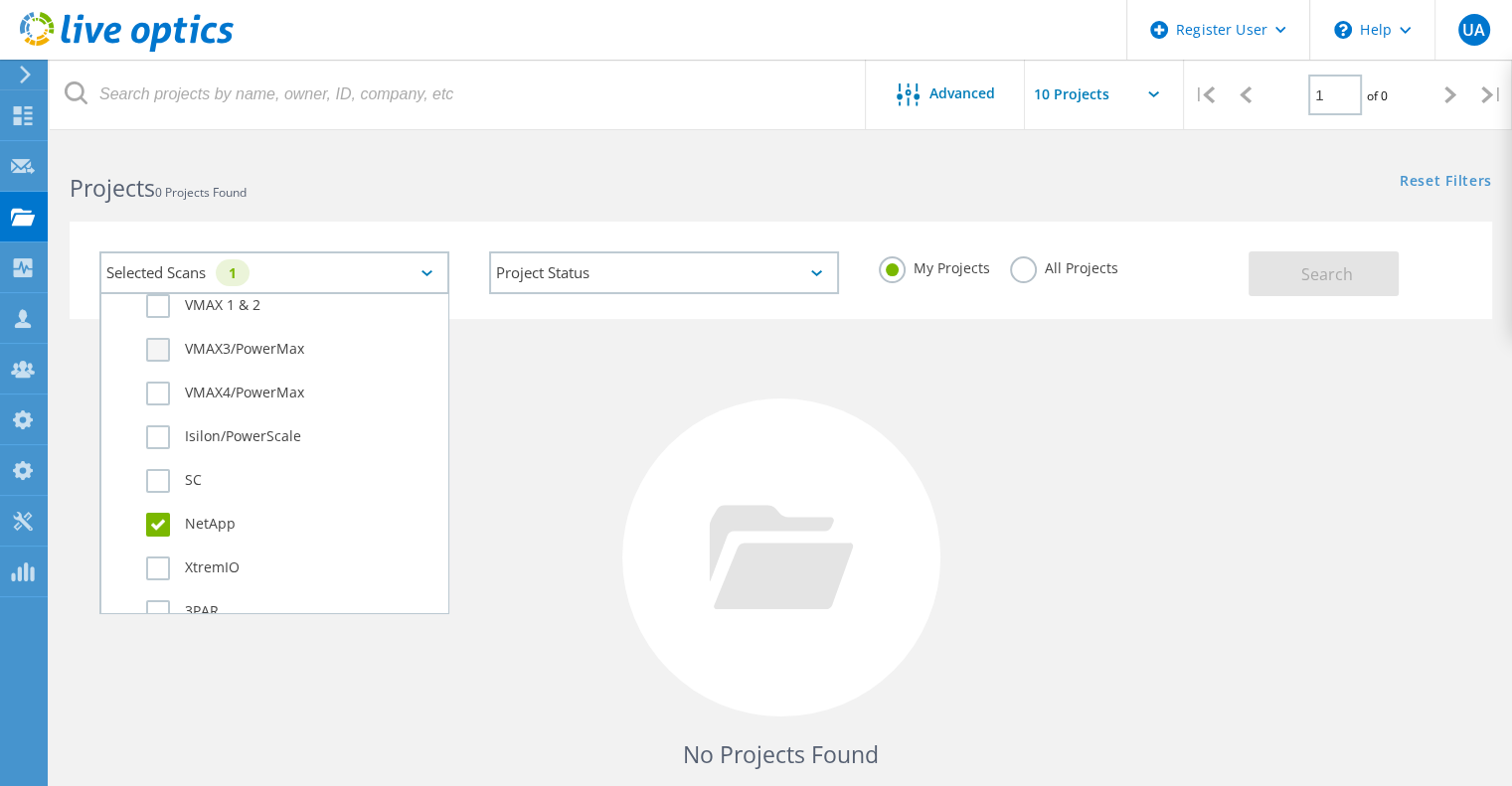 scroll, scrollTop: 622, scrollLeft: 0, axis: vertical 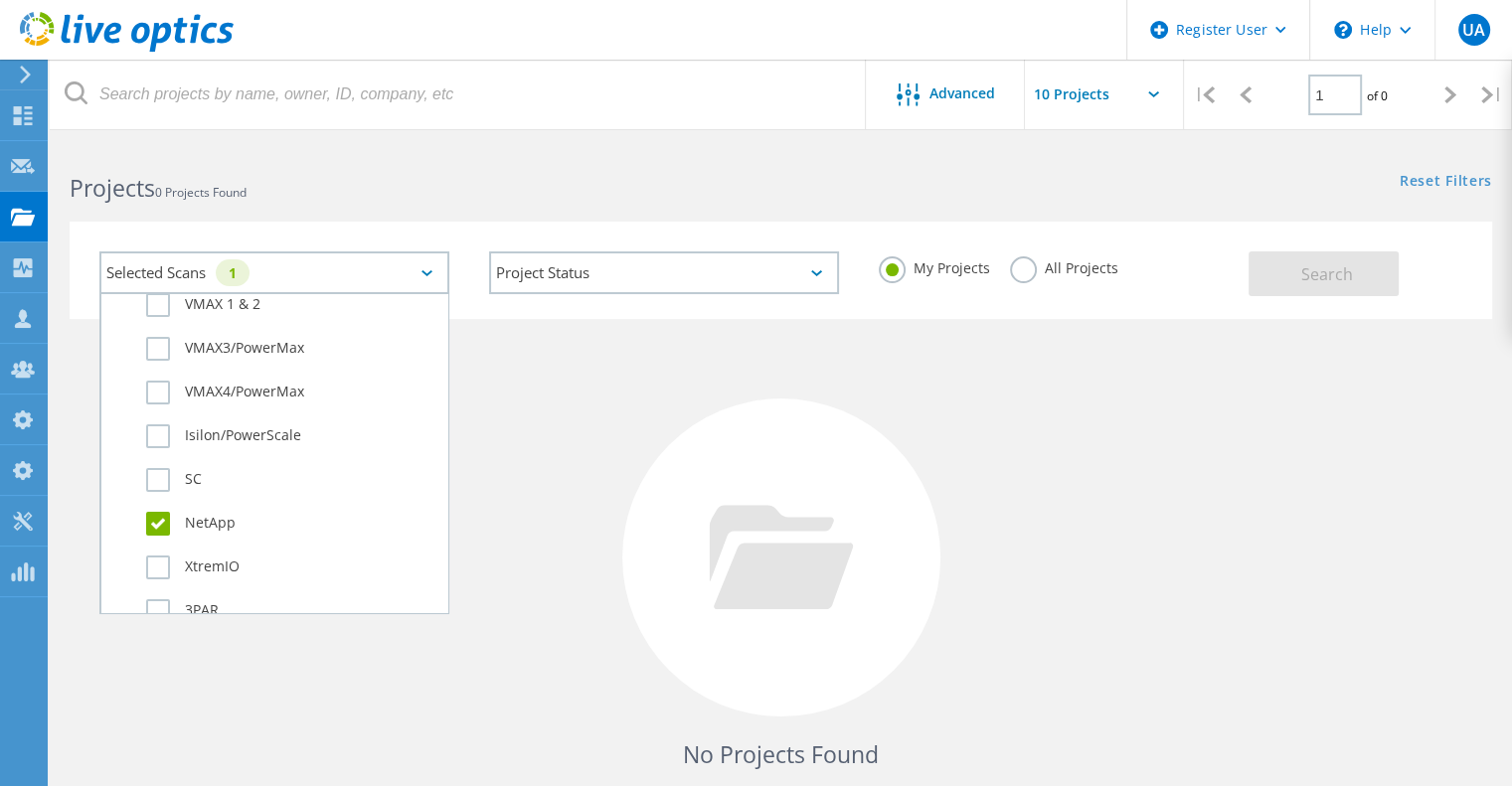 click on "All Projects" 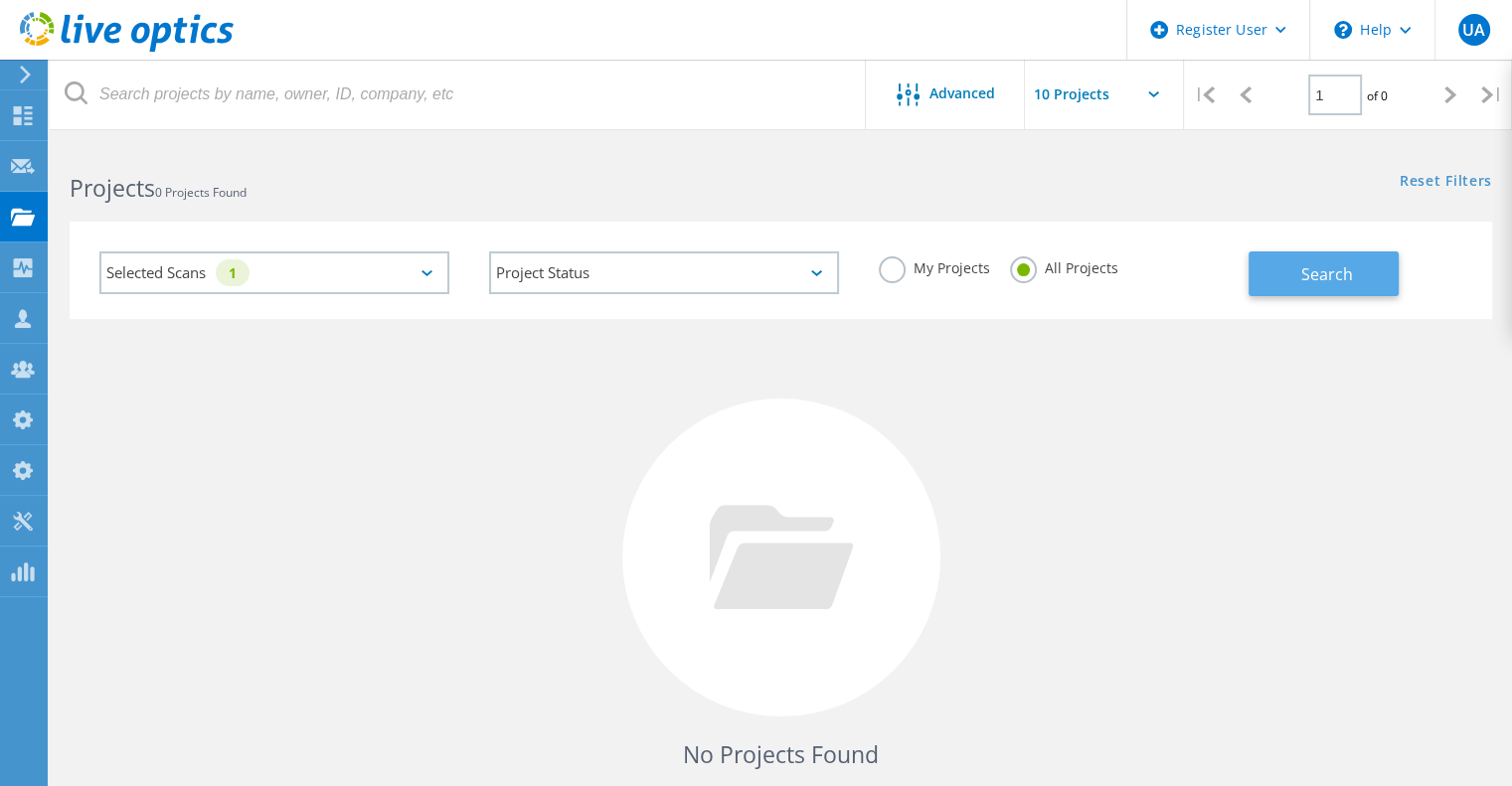 click on "Search" 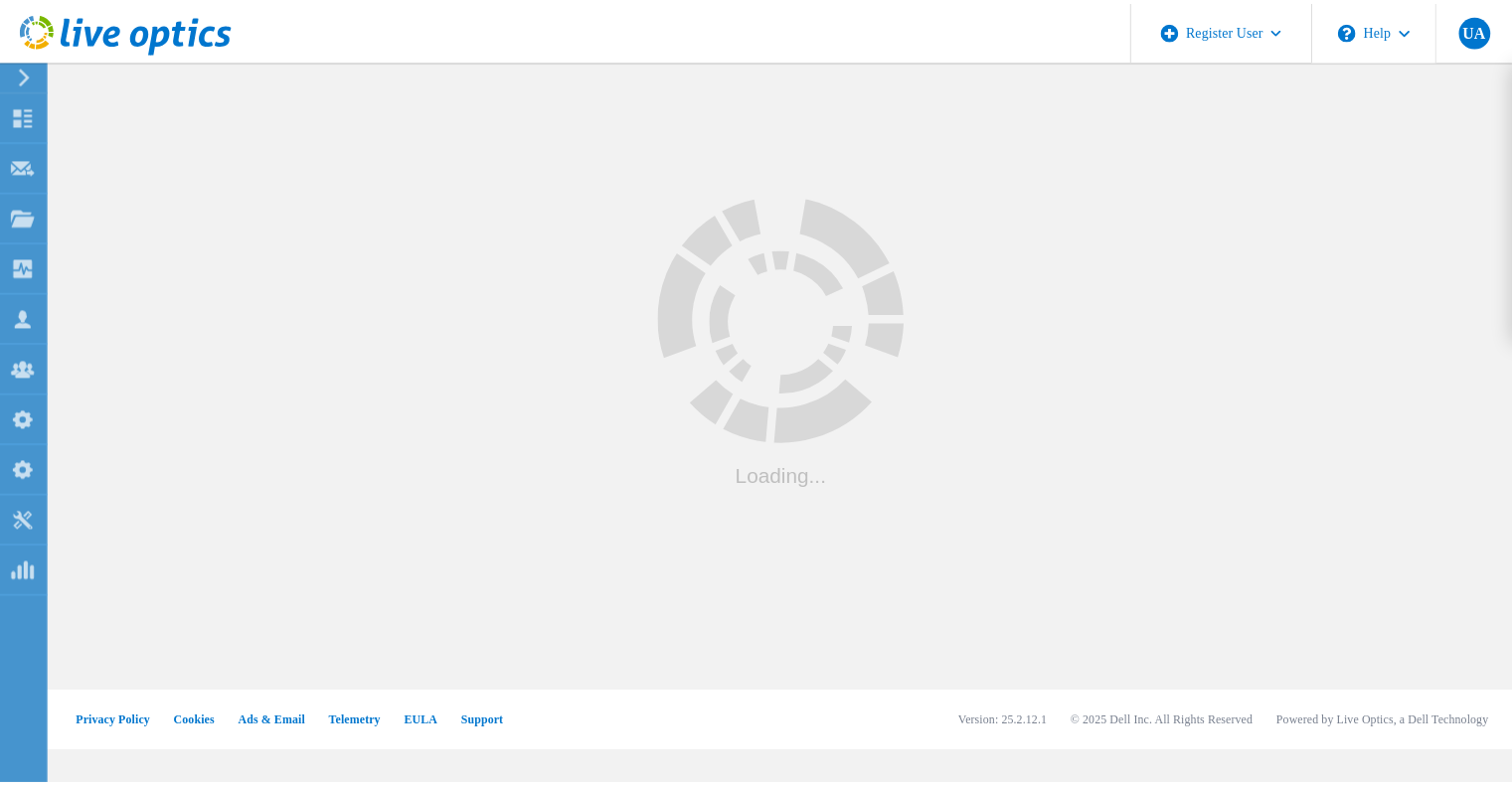 scroll, scrollTop: 0, scrollLeft: 0, axis: both 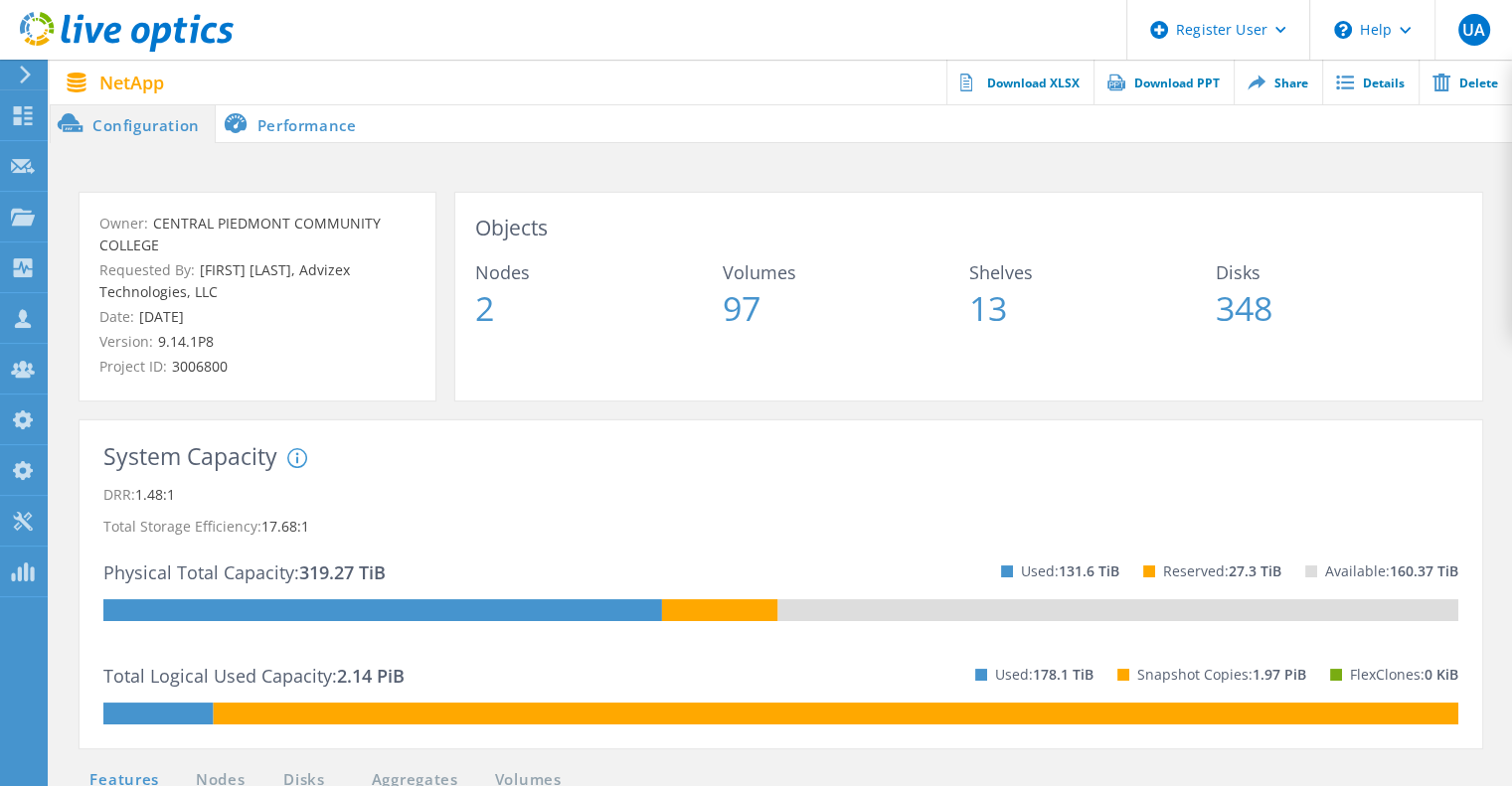click on "Performance" 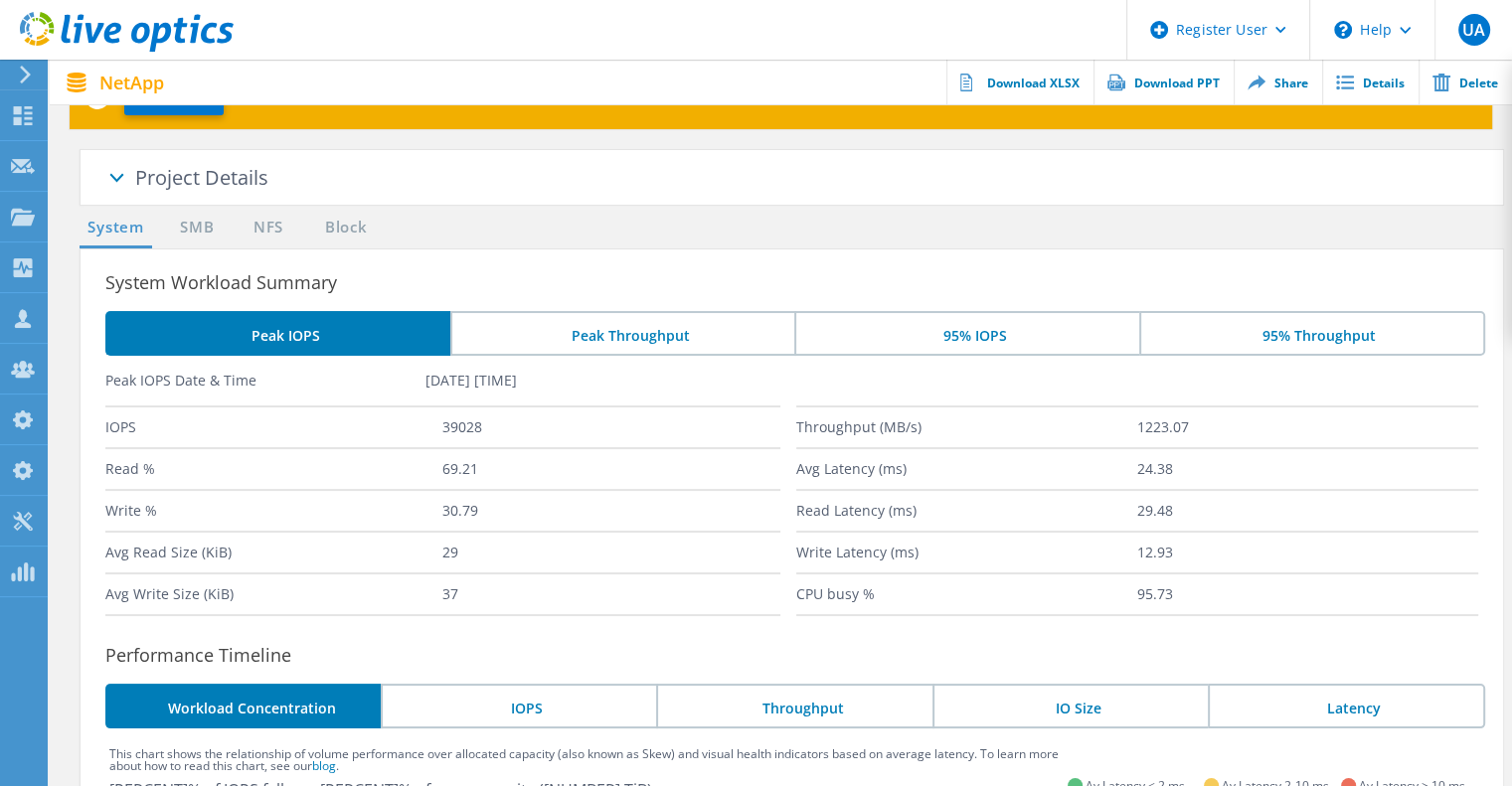 scroll, scrollTop: 111, scrollLeft: 0, axis: vertical 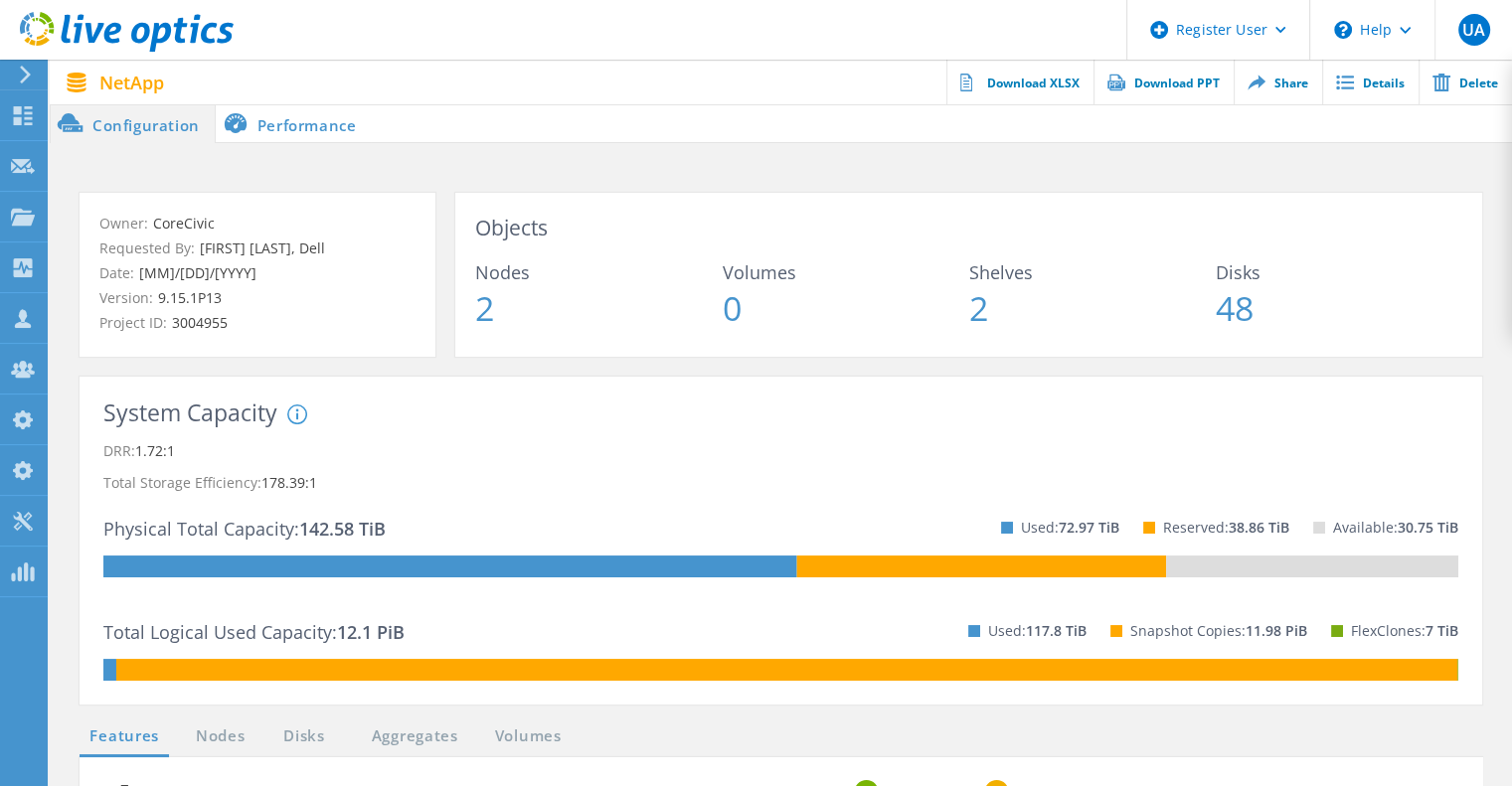 click on "Performance" 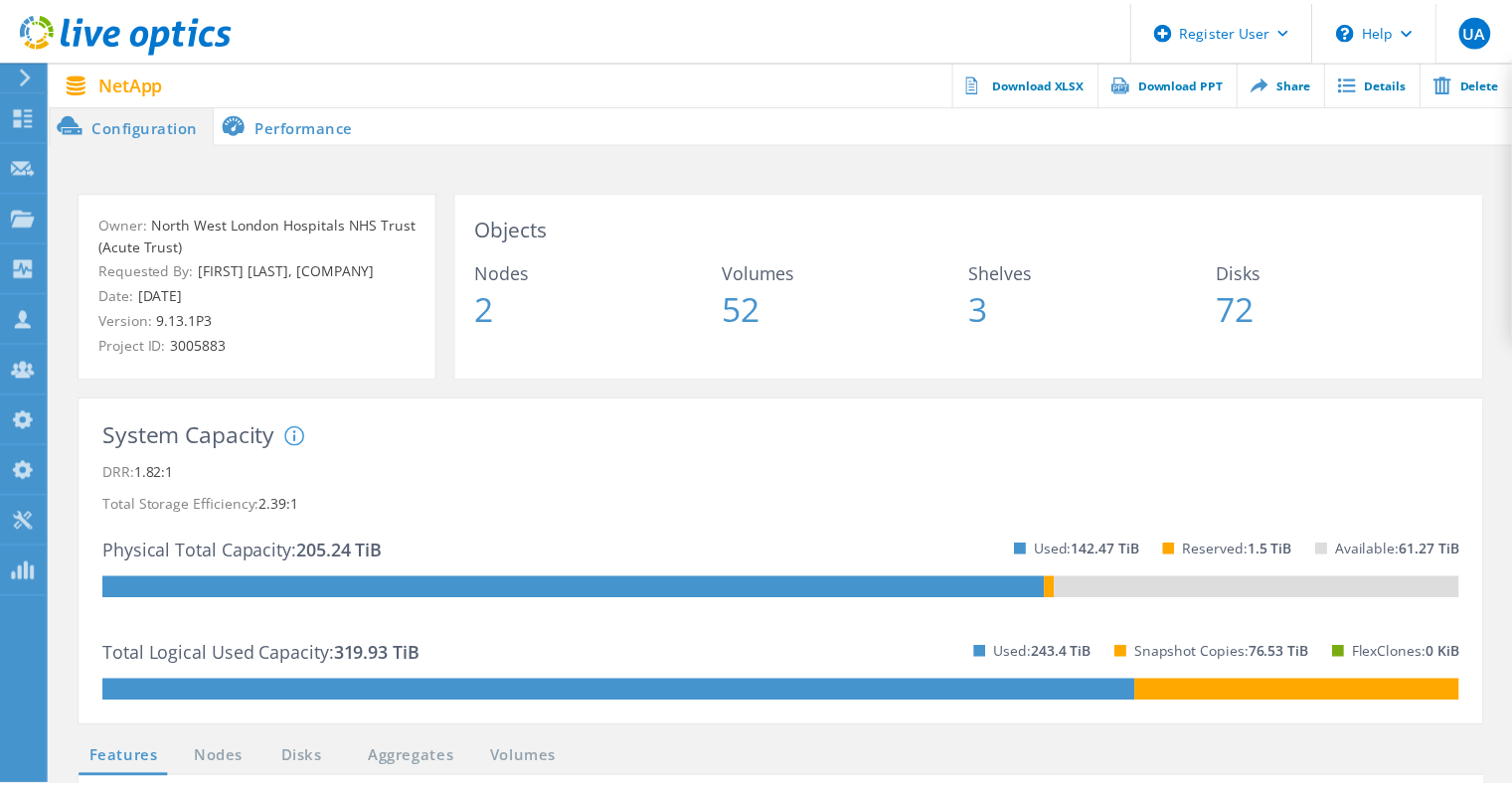 scroll, scrollTop: 0, scrollLeft: 0, axis: both 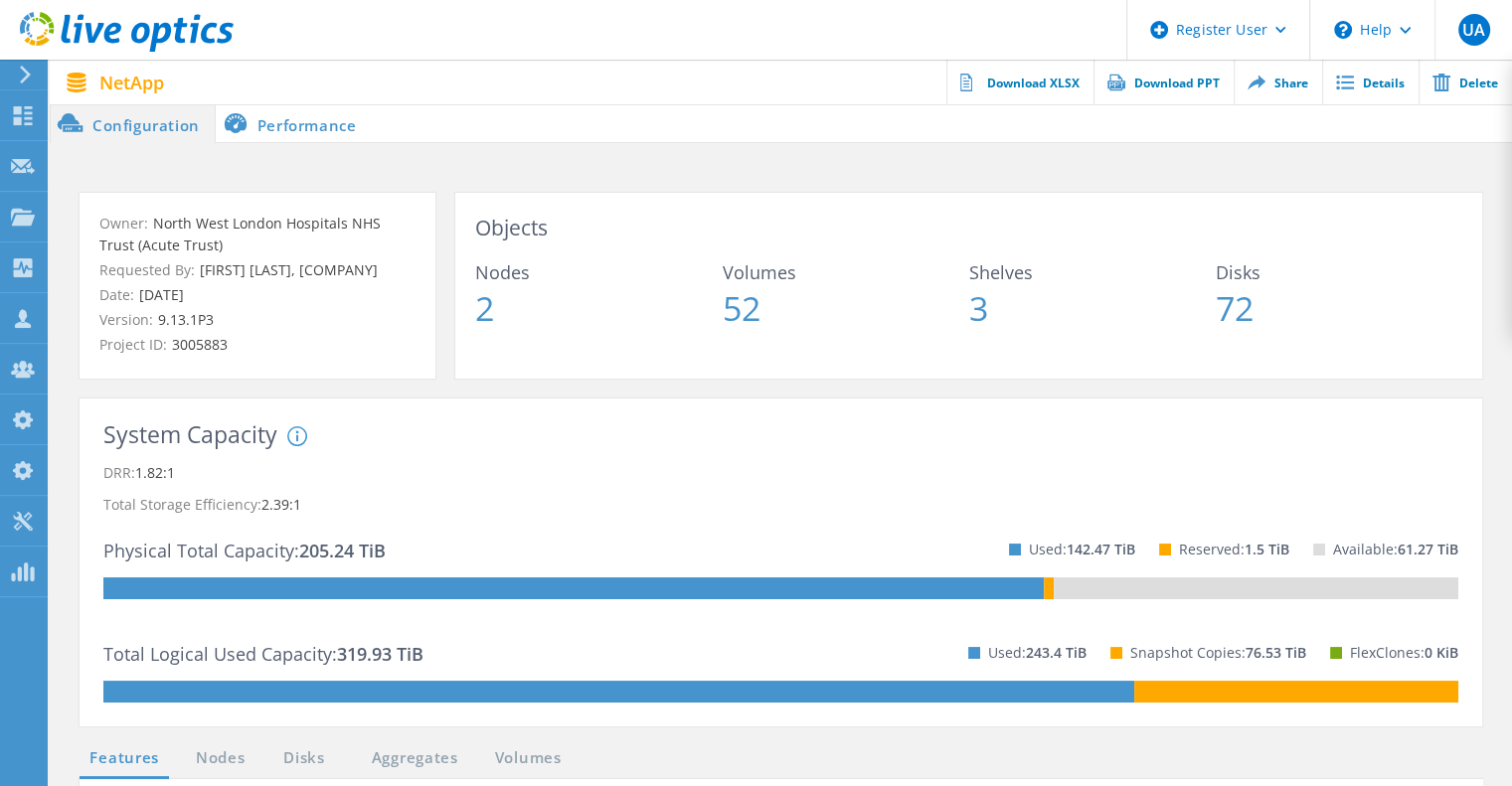 click on "Performance" 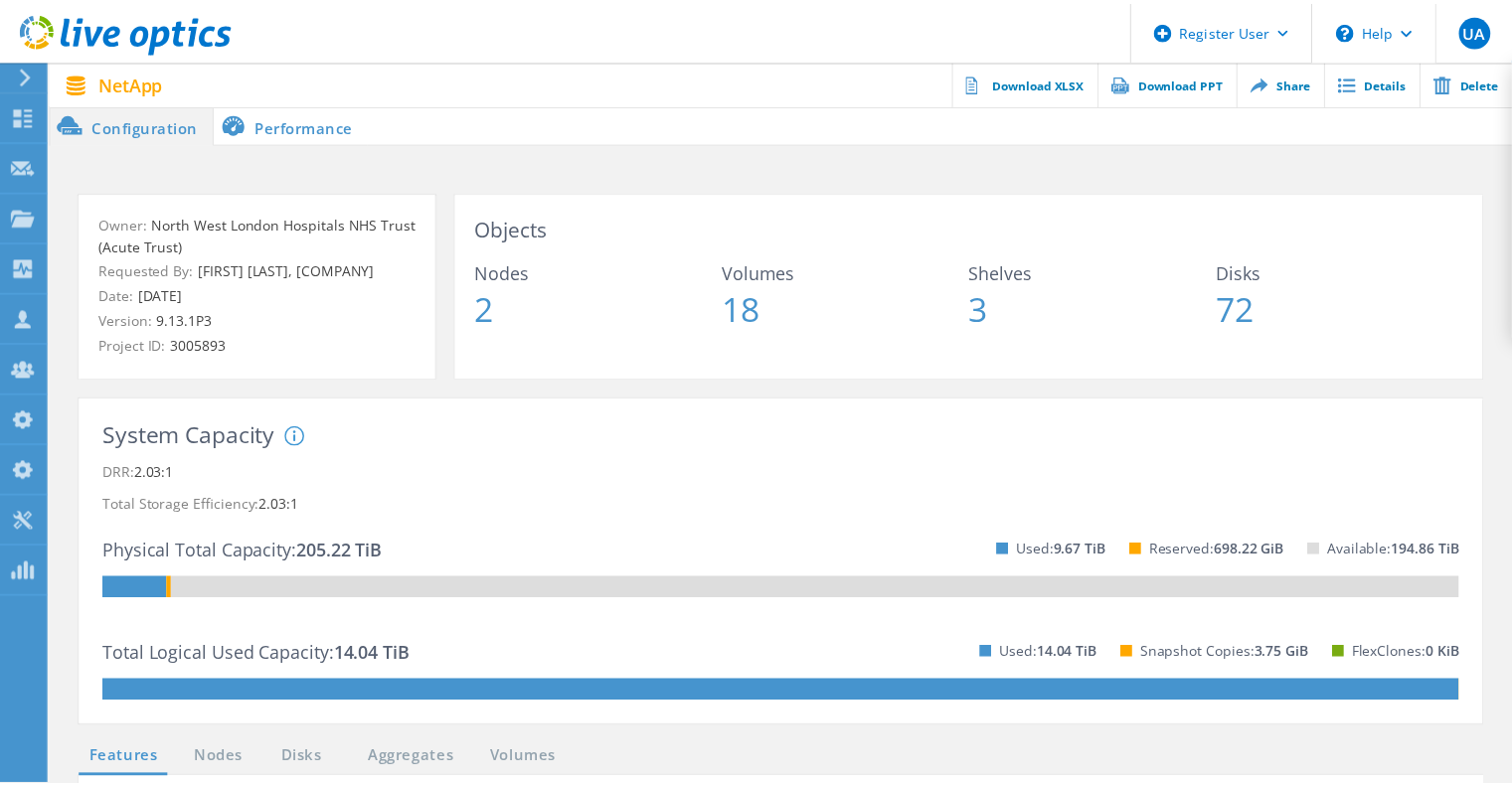 scroll, scrollTop: 0, scrollLeft: 0, axis: both 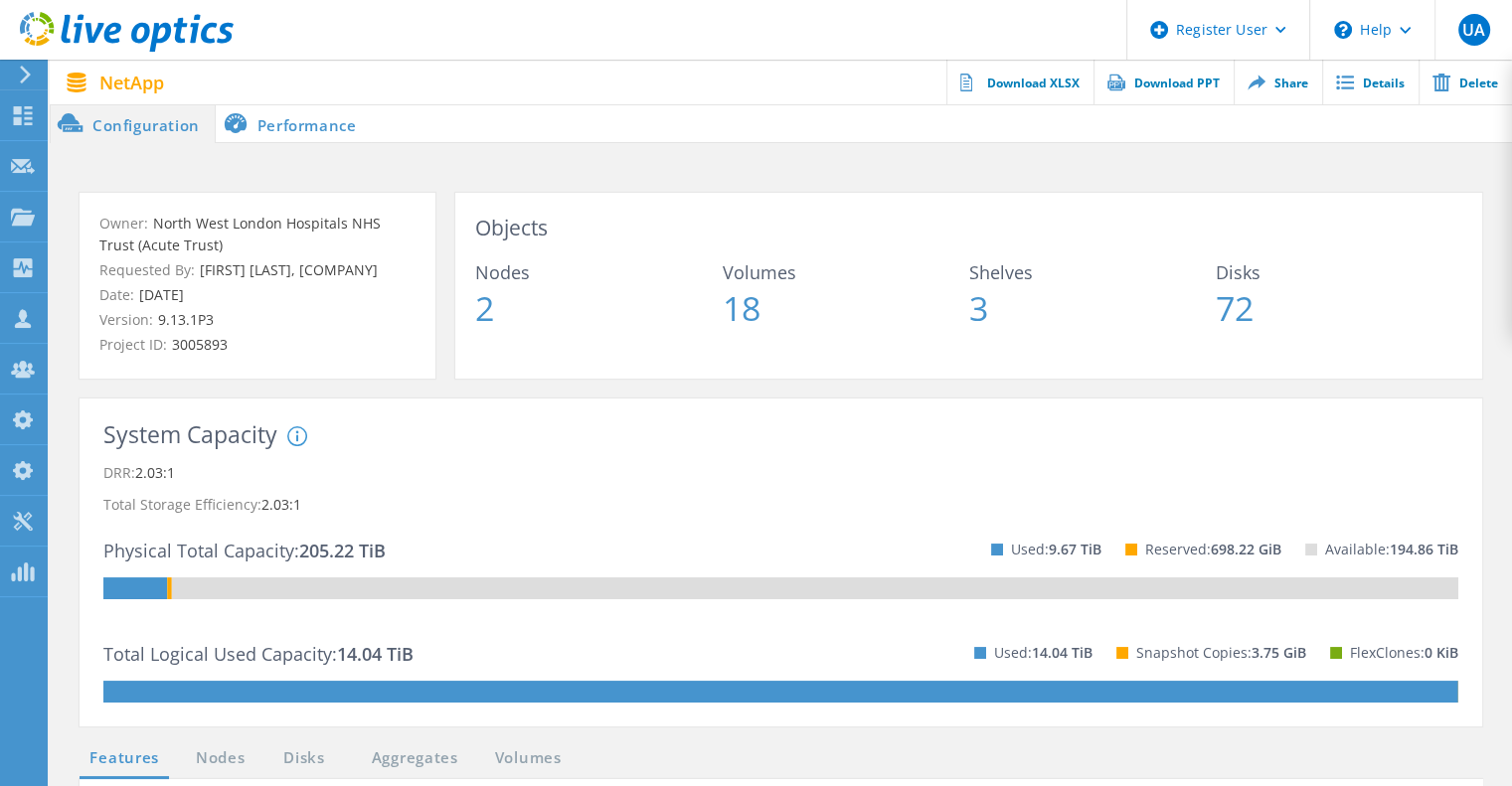 click on "Performance" 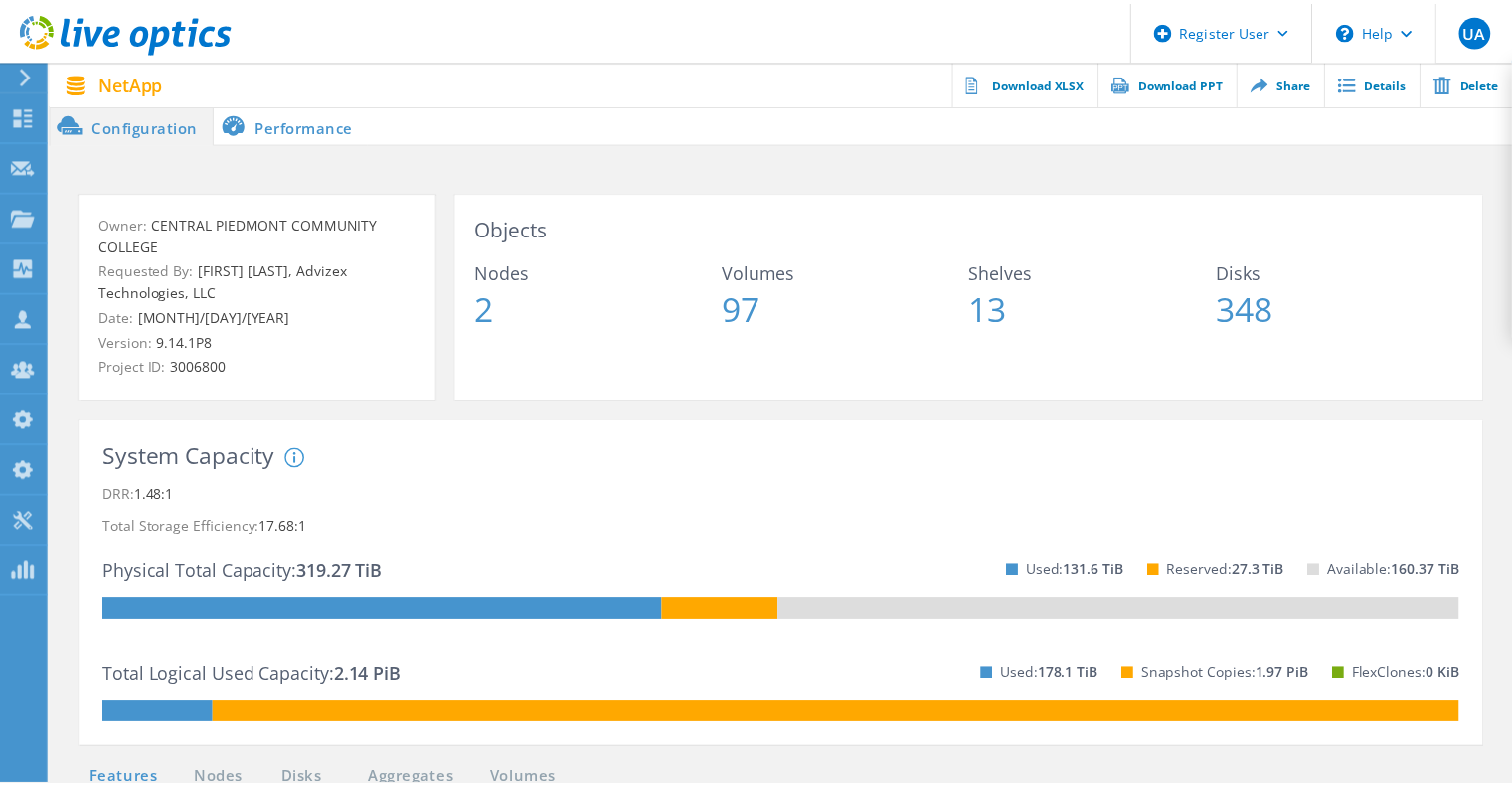 scroll, scrollTop: 0, scrollLeft: 0, axis: both 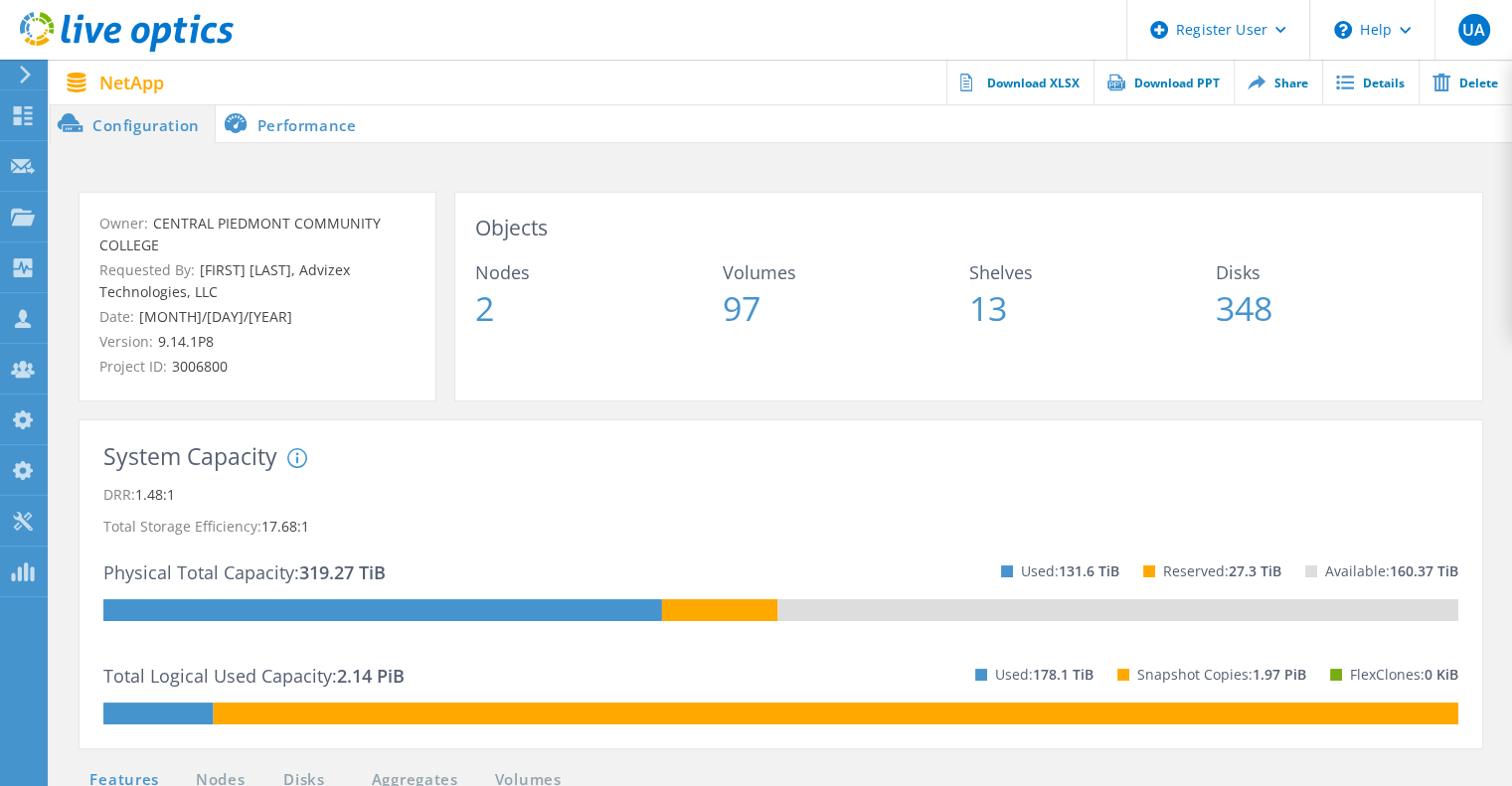 click on "Performance" 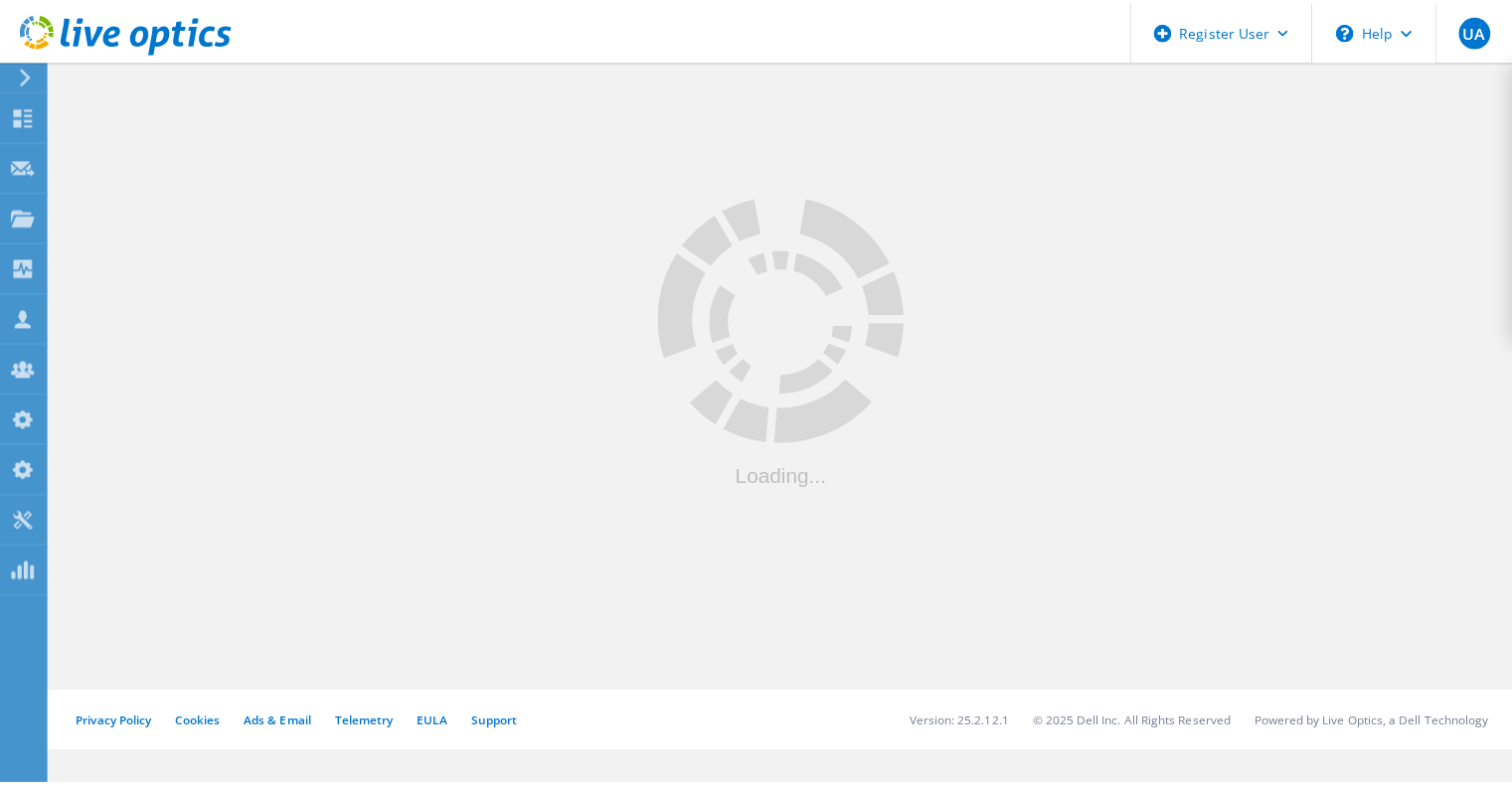 scroll, scrollTop: 0, scrollLeft: 0, axis: both 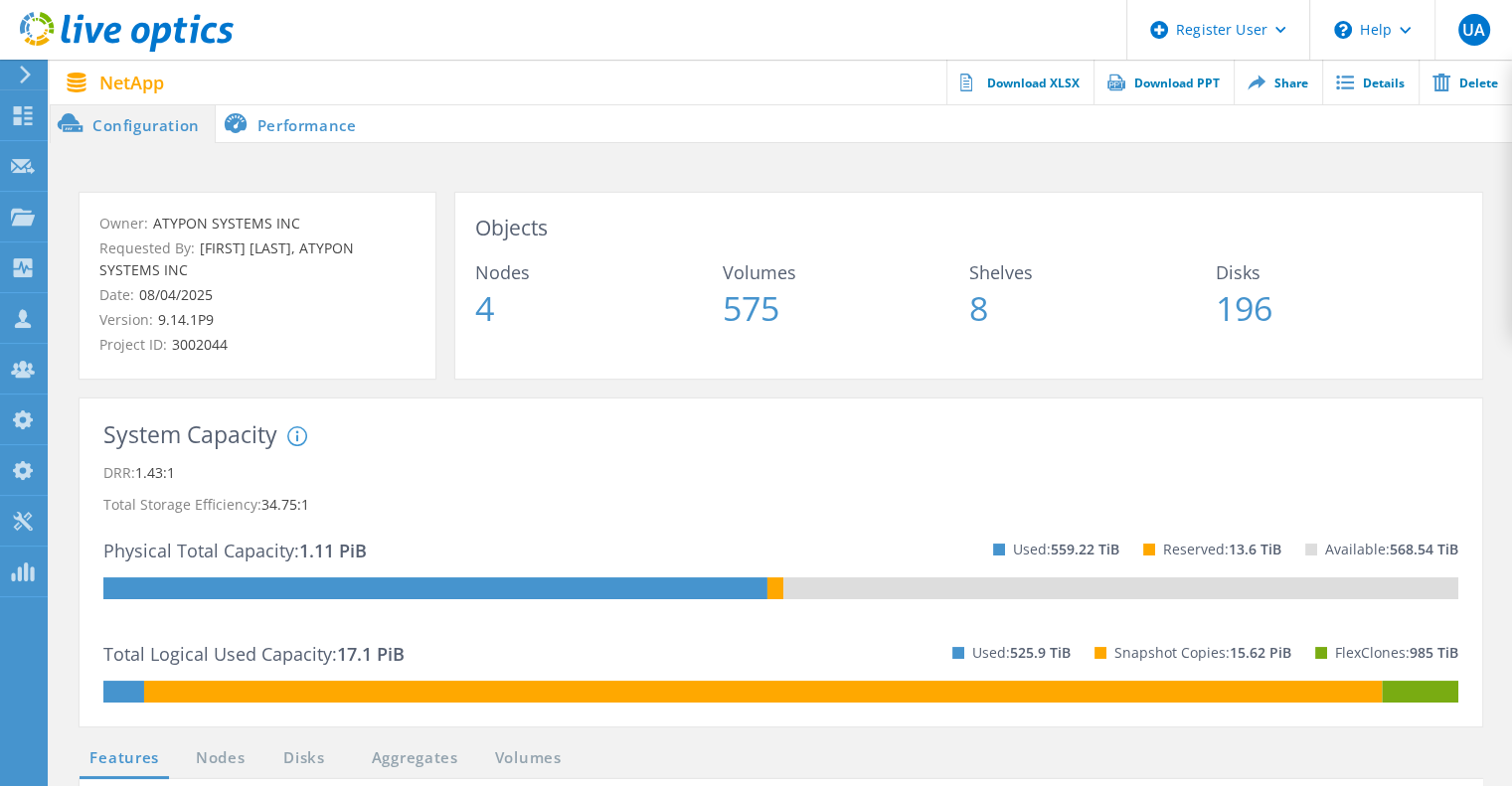 click on "Performance" 